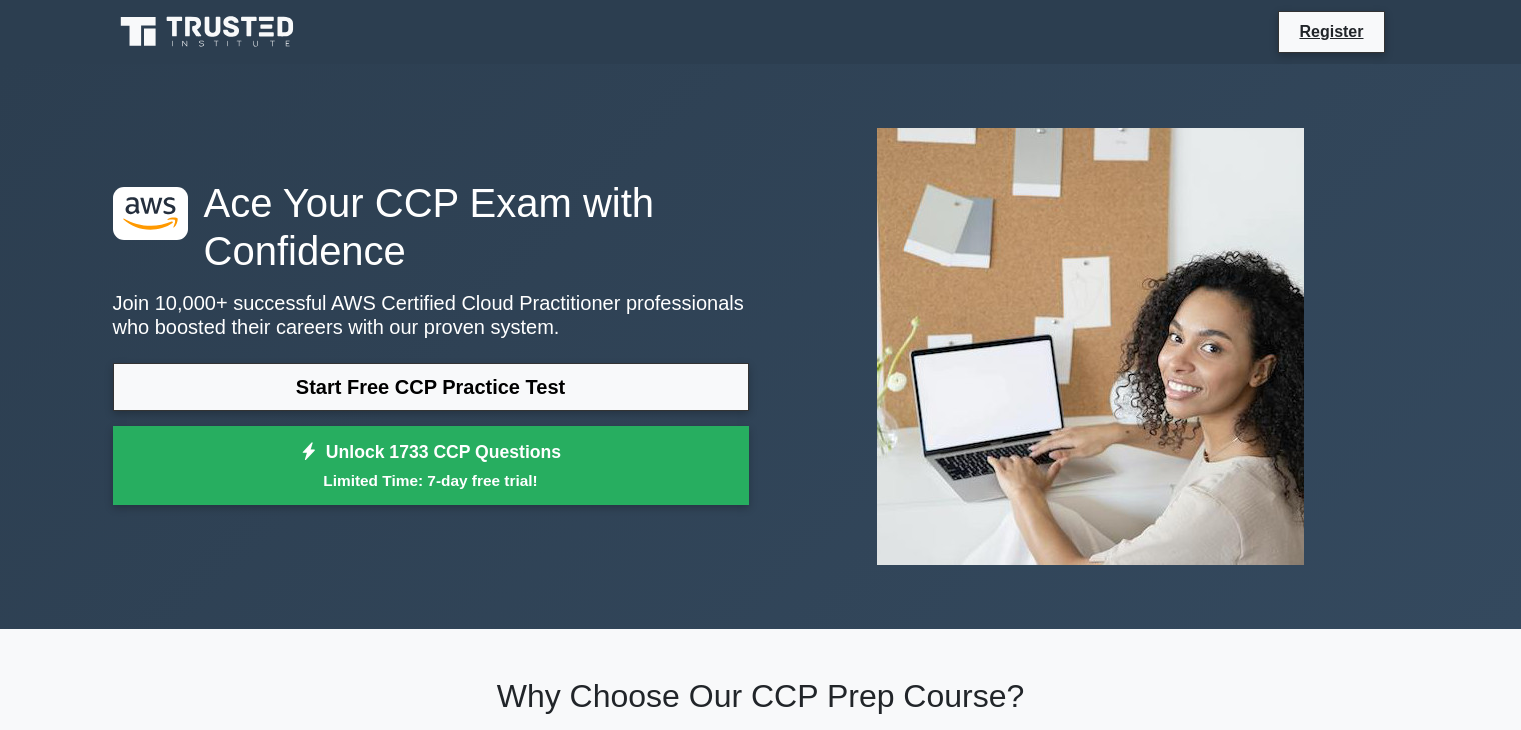 scroll, scrollTop: 0, scrollLeft: 0, axis: both 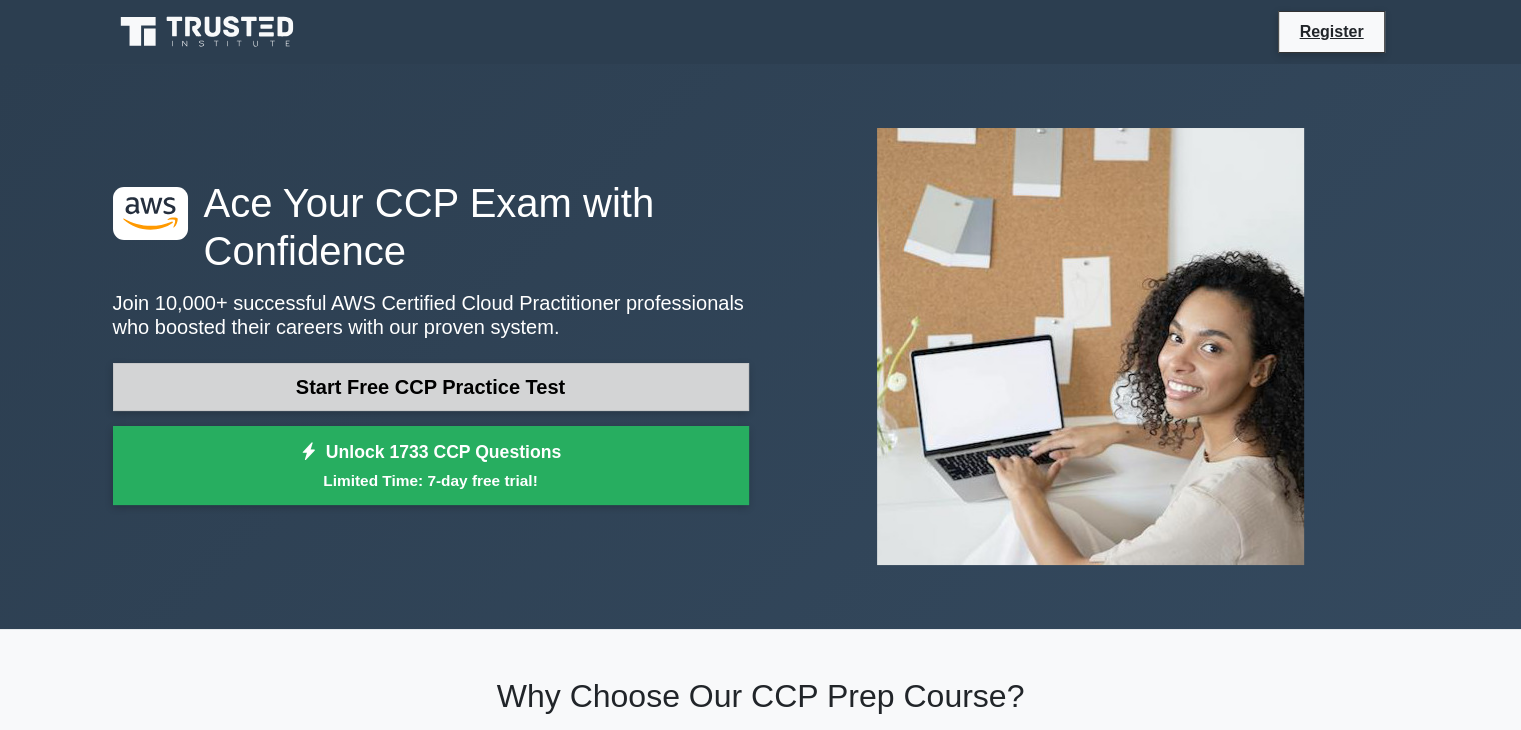 click on "Start Free CCP Practice Test" at bounding box center (431, 387) 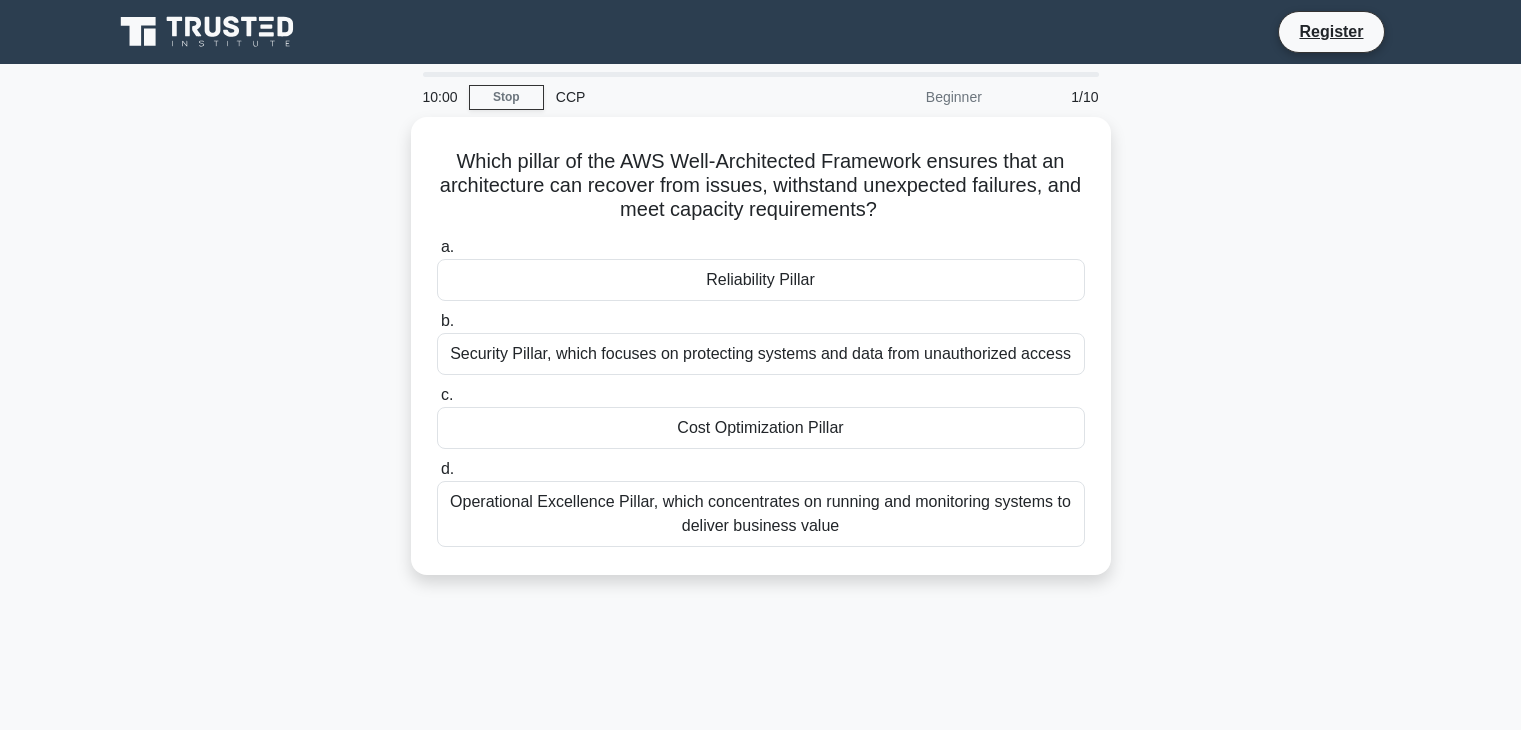 scroll, scrollTop: 0, scrollLeft: 0, axis: both 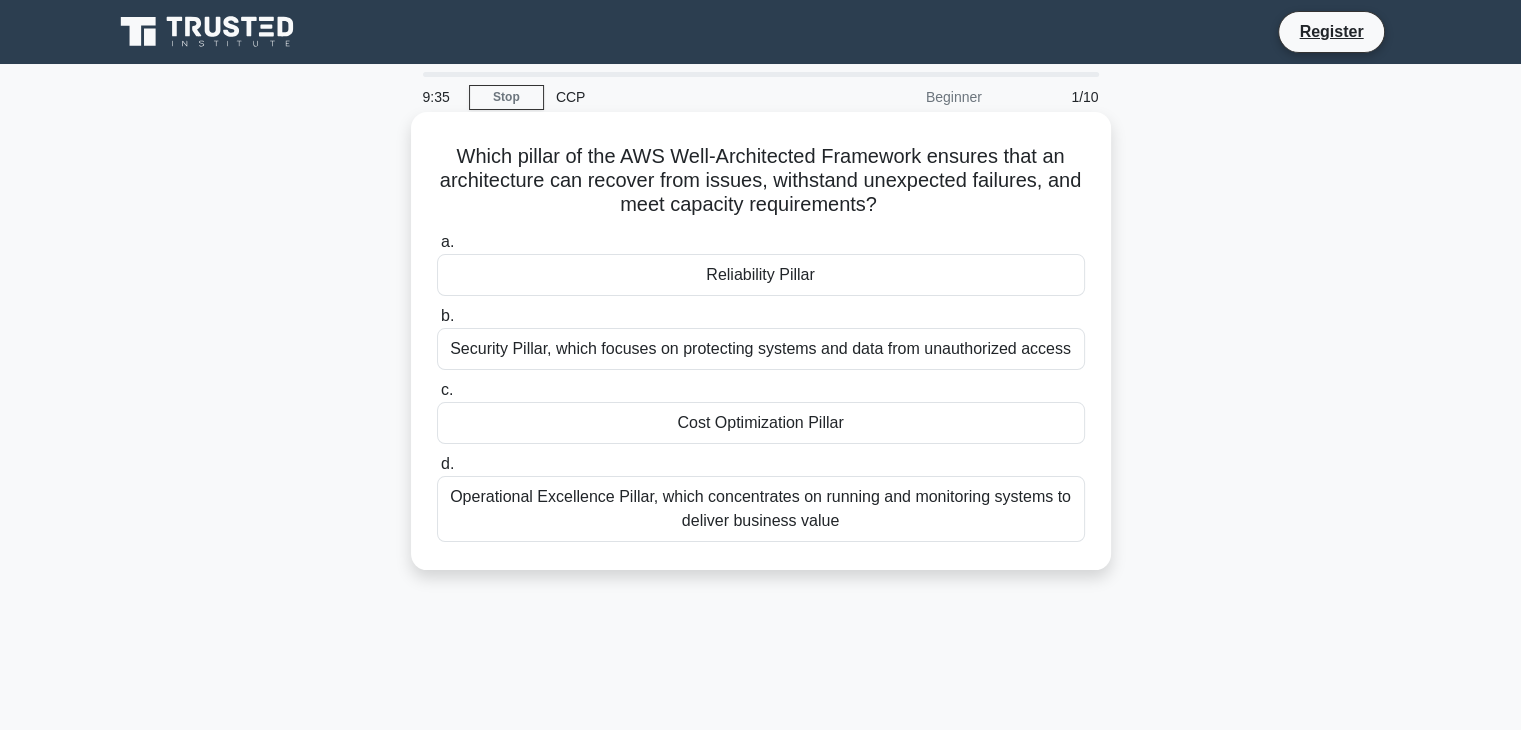 click on "Operational Excellence Pillar, which concentrates on running and monitoring systems to deliver business value" at bounding box center [761, 509] 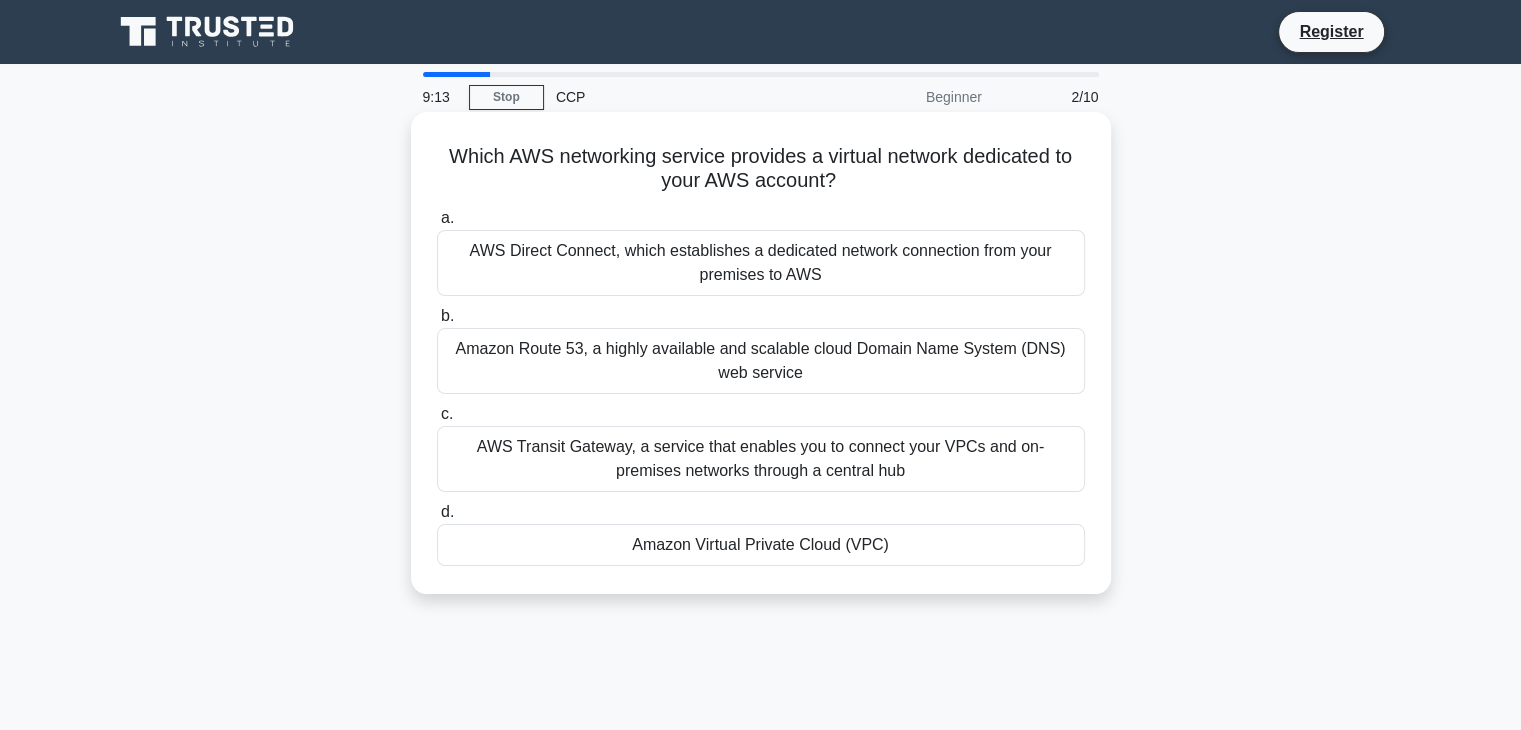 click on "AWS Direct Connect, which establishes a dedicated network connection from your premises to AWS" at bounding box center (761, 263) 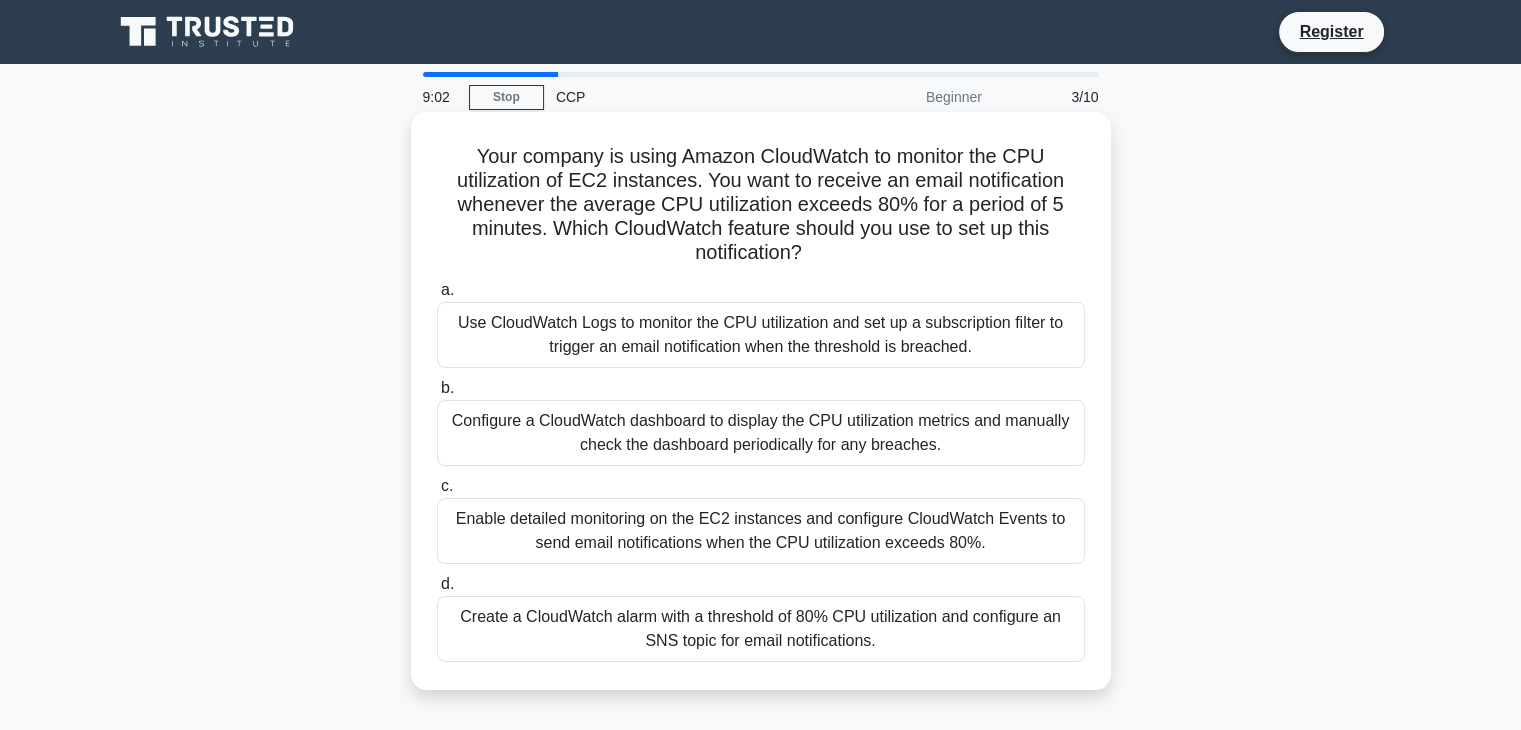 drag, startPoint x: 466, startPoint y: 147, endPoint x: 808, endPoint y: 247, distance: 356.32007 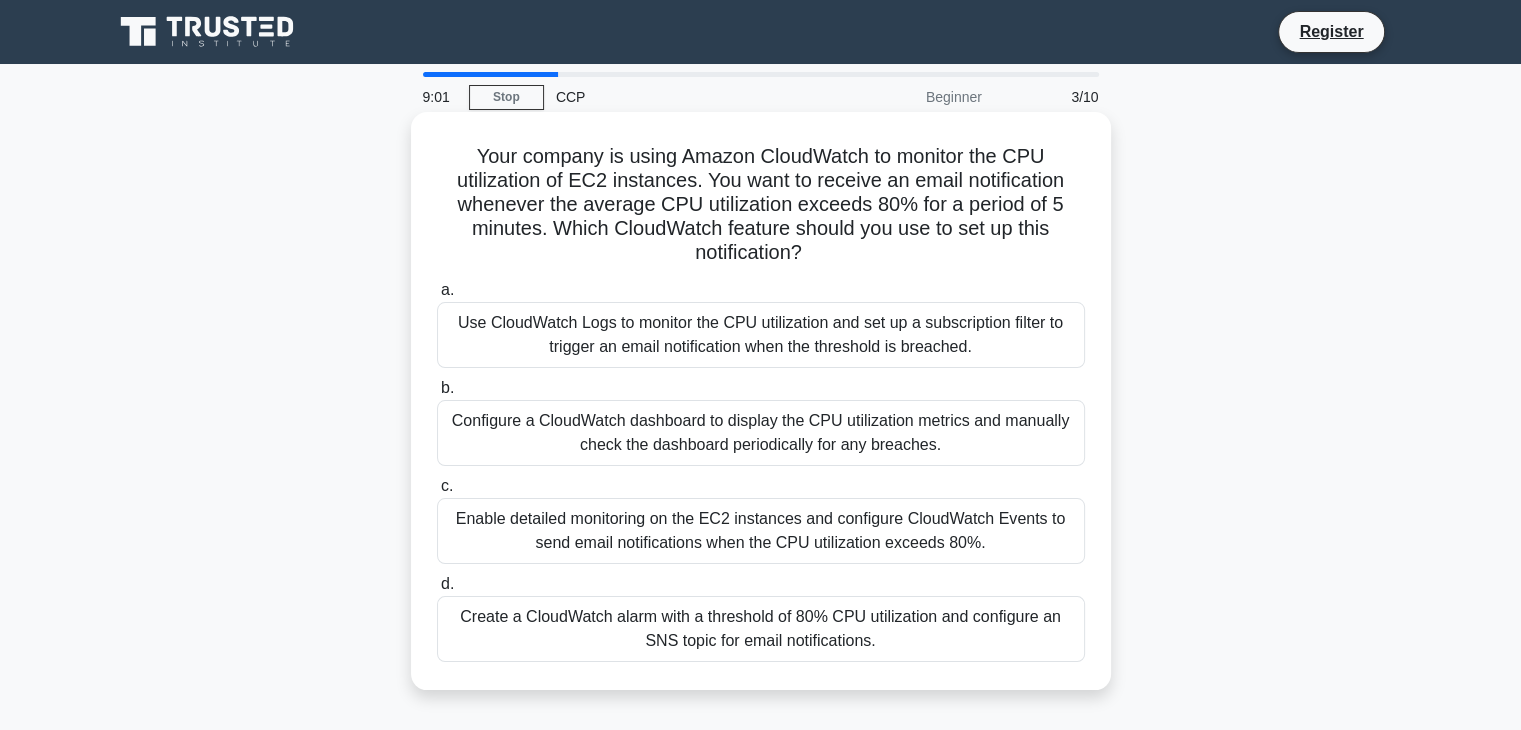 click on "Your company is using Amazon CloudWatch to monitor the CPU utilization of EC2 instances. You want to receive an email notification whenever the average CPU utilization exceeds 80% for a period of 5 minutes. Which CloudWatch feature should you use to set up this notification?
.spinner_0XTQ{transform-origin:center;animation:spinner_y6GP .75s linear infinite}@keyframes spinner_y6GP{100%{transform:rotate(360deg)}}
a.
b.
c." at bounding box center [761, 401] 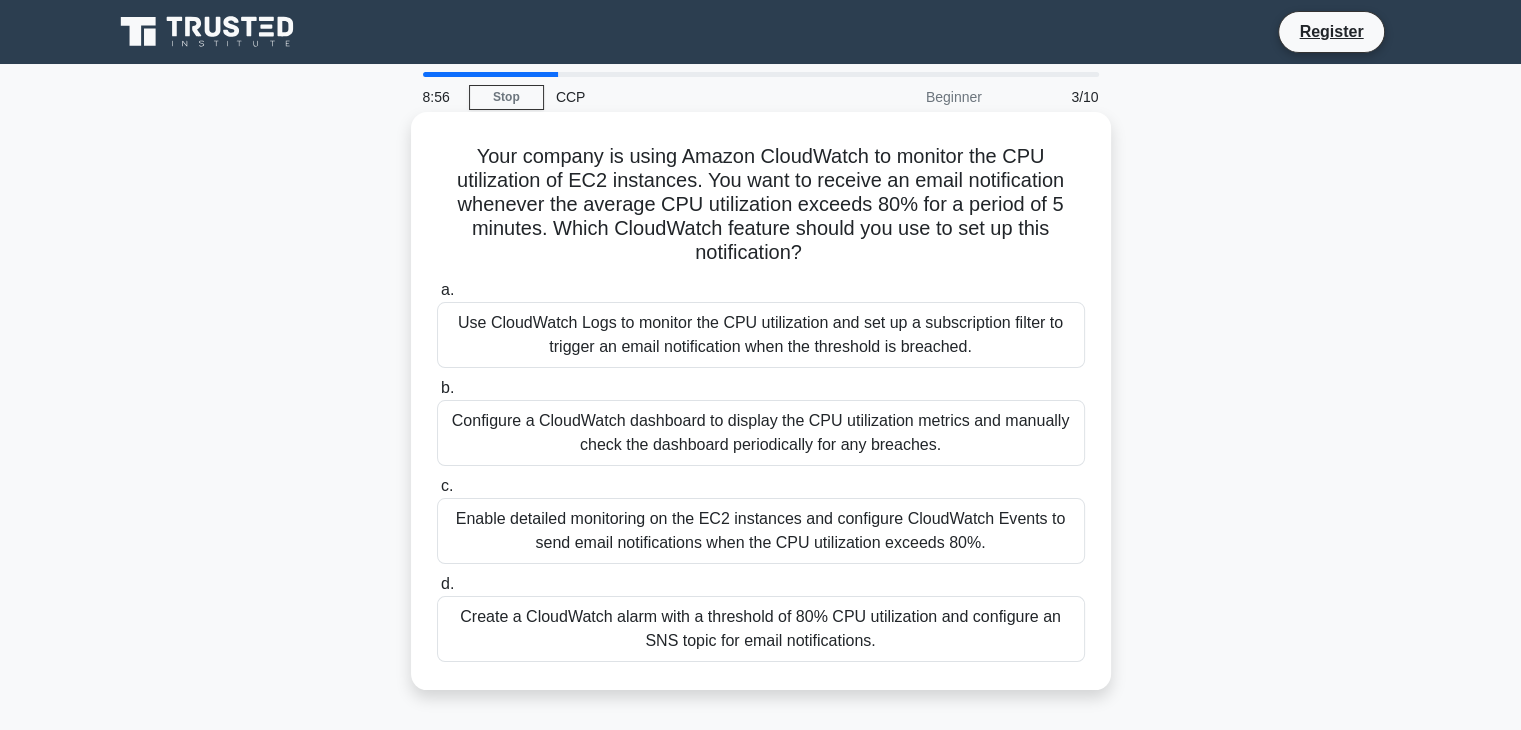 click on "Enable detailed monitoring on the EC2 instances and configure CloudWatch Events to send email notifications when the CPU utilization exceeds 80%." at bounding box center (761, 531) 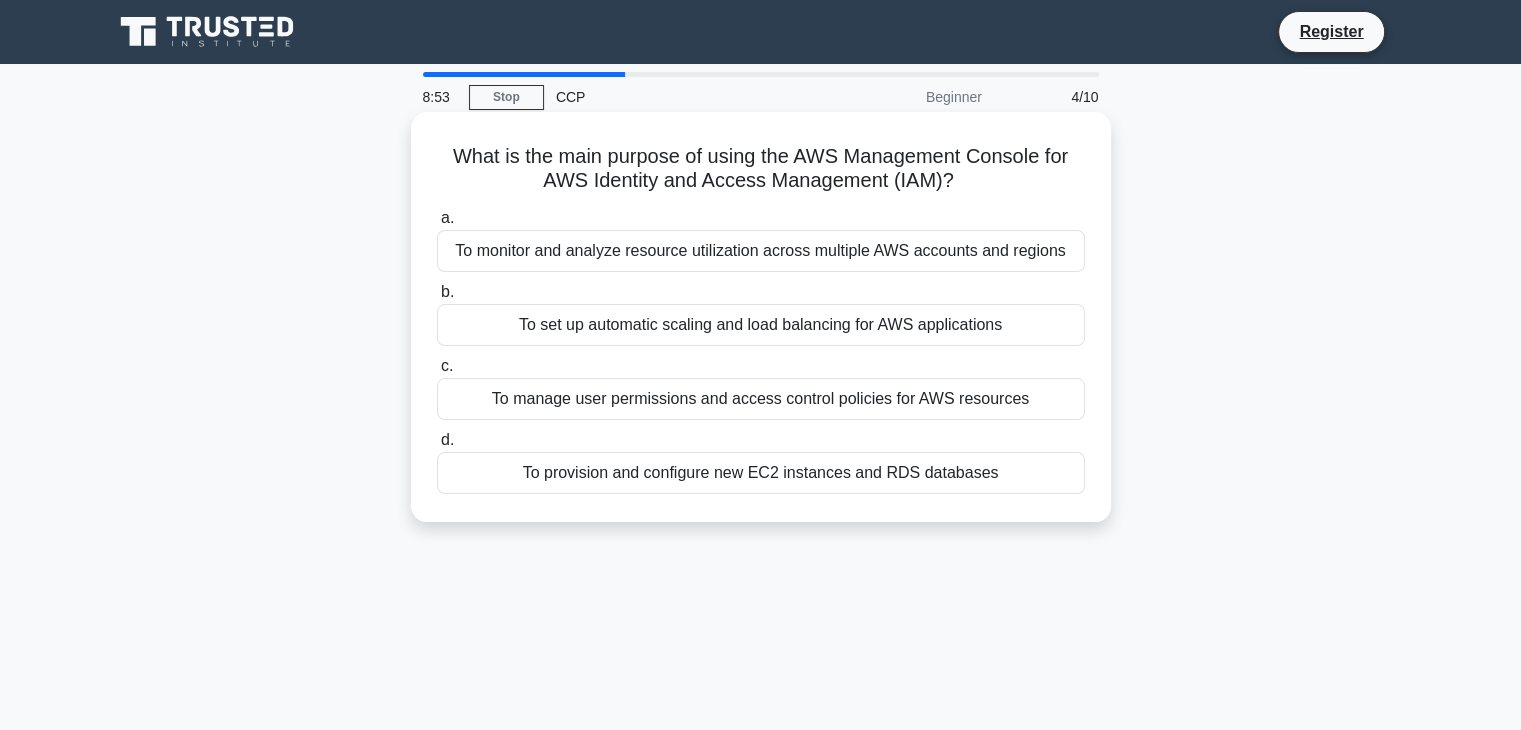 click on ".spinner_0XTQ{transform-origin:center;animation:spinner_y6GP .75s linear infinite}@keyframes spinner_y6GP{100%{transform:rotate(360deg)}}" 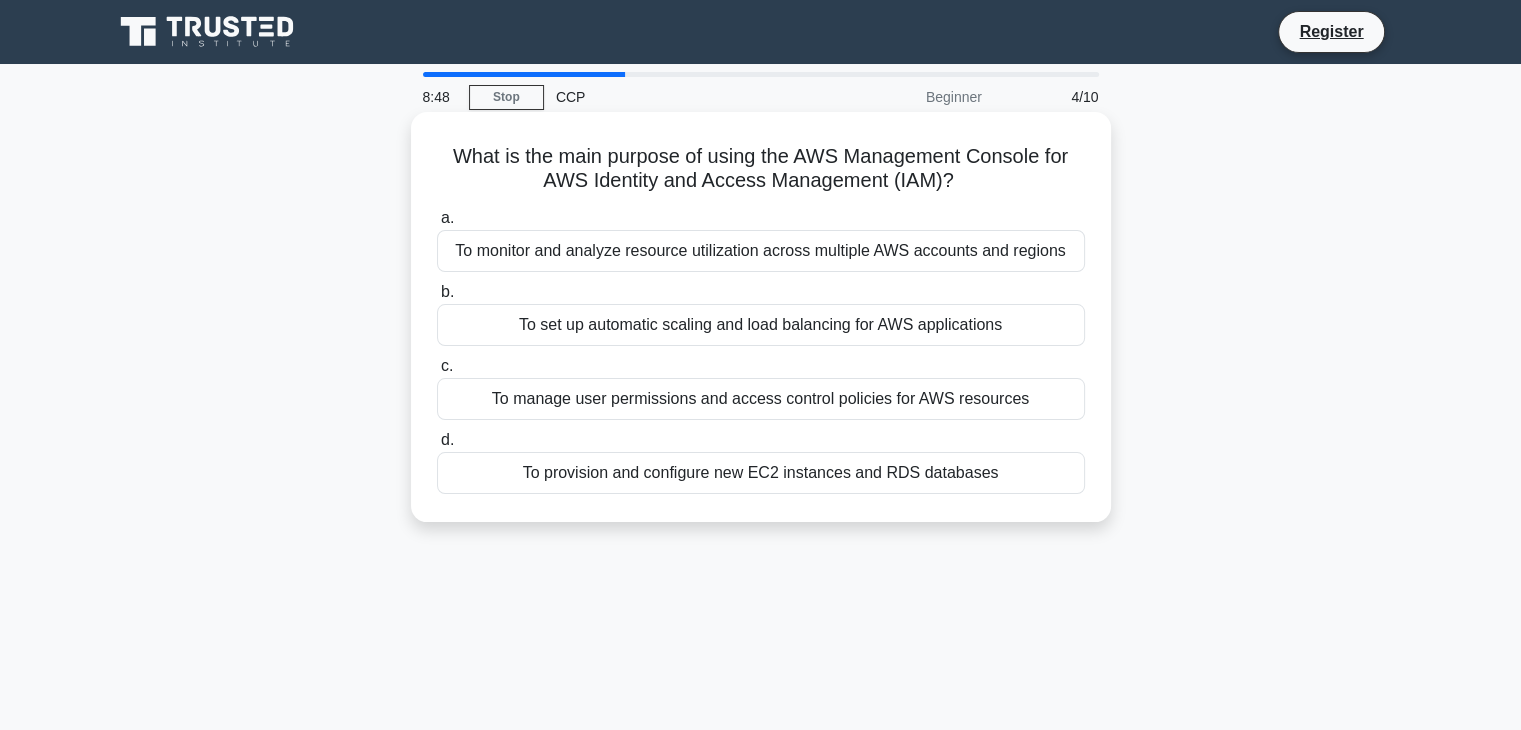 click on "To monitor and analyze resource utilization across multiple AWS accounts and regions" at bounding box center (761, 251) 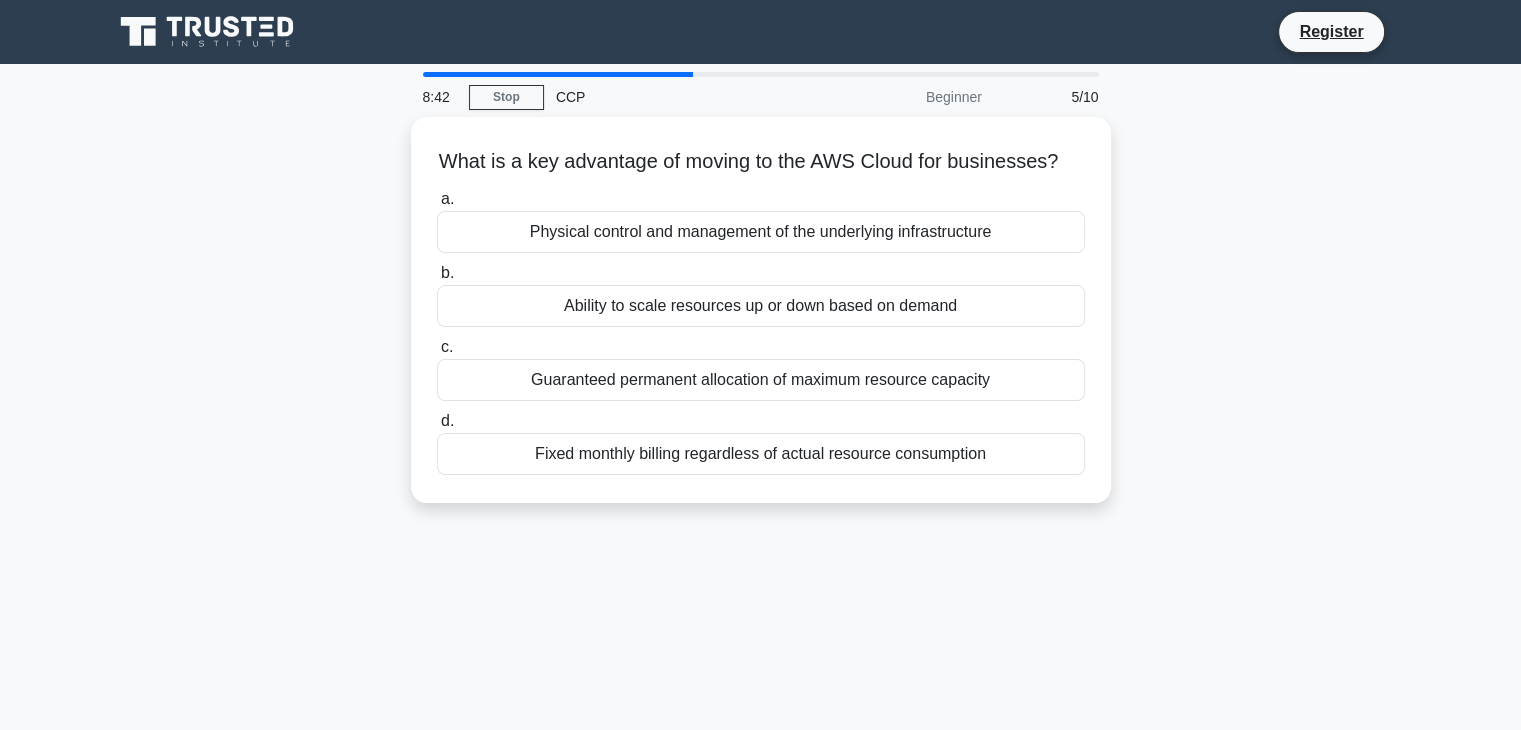 click on "Physical control and management of the underlying infrastructure" at bounding box center (761, 232) 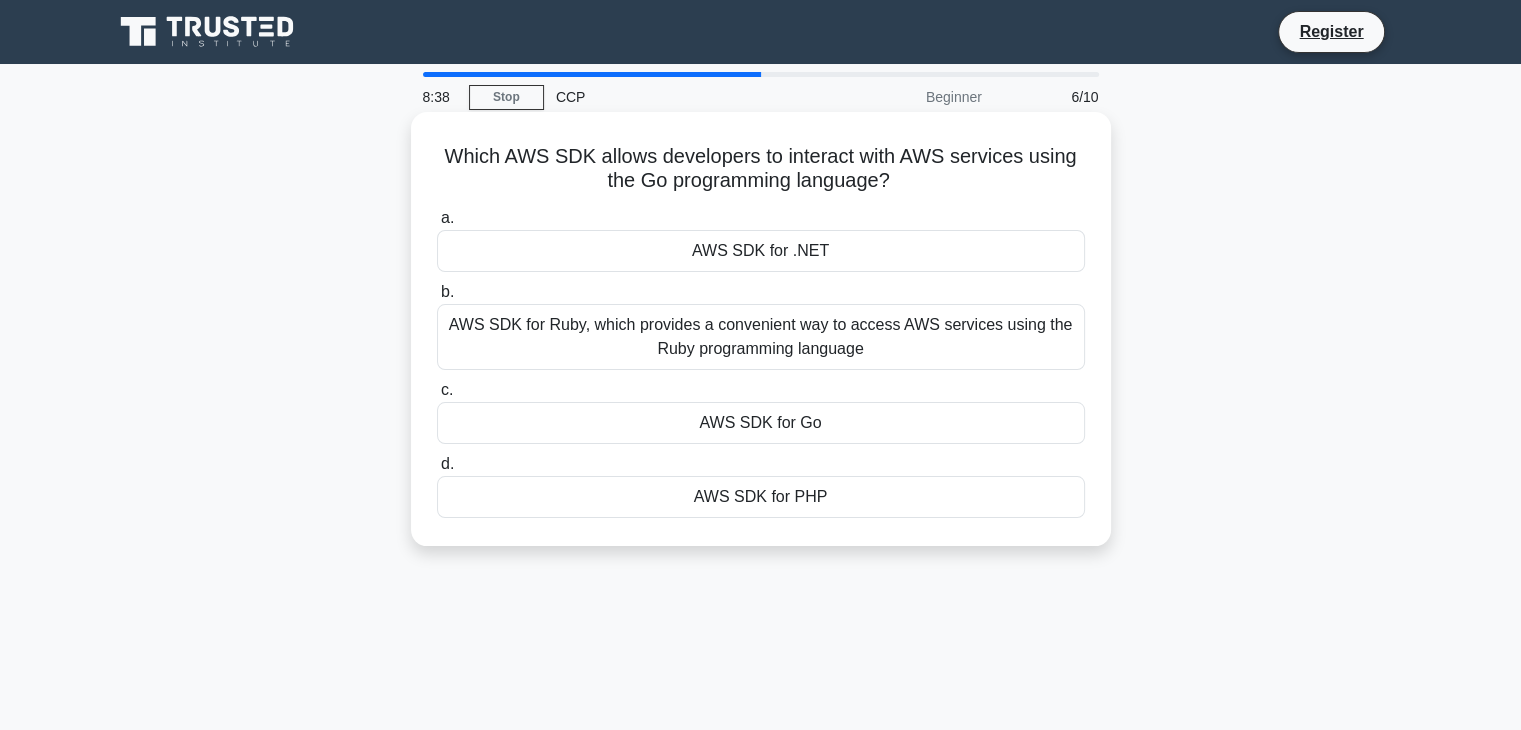 click on "Which AWS SDK allows developers to interact with AWS services using the Go programming language?
.spinner_0XTQ{transform-origin:center;animation:spinner_y6GP .75s linear infinite}@keyframes spinner_y6GP{100%{transform:rotate(360deg)}}" at bounding box center (761, 169) 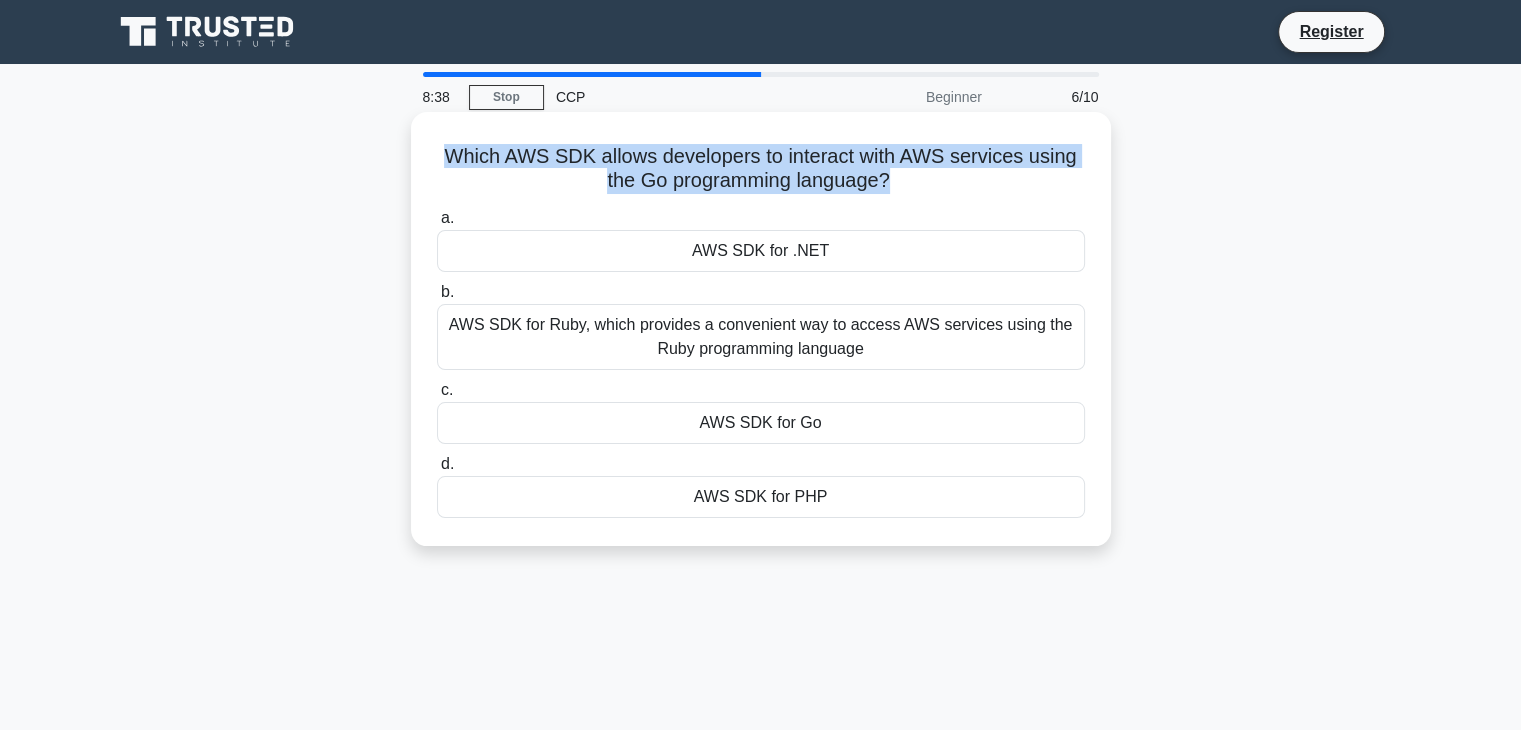 click on "Which AWS SDK allows developers to interact with AWS services using the Go programming language?
.spinner_0XTQ{transform-origin:center;animation:spinner_y6GP .75s linear infinite}@keyframes spinner_y6GP{100%{transform:rotate(360deg)}}" at bounding box center [761, 169] 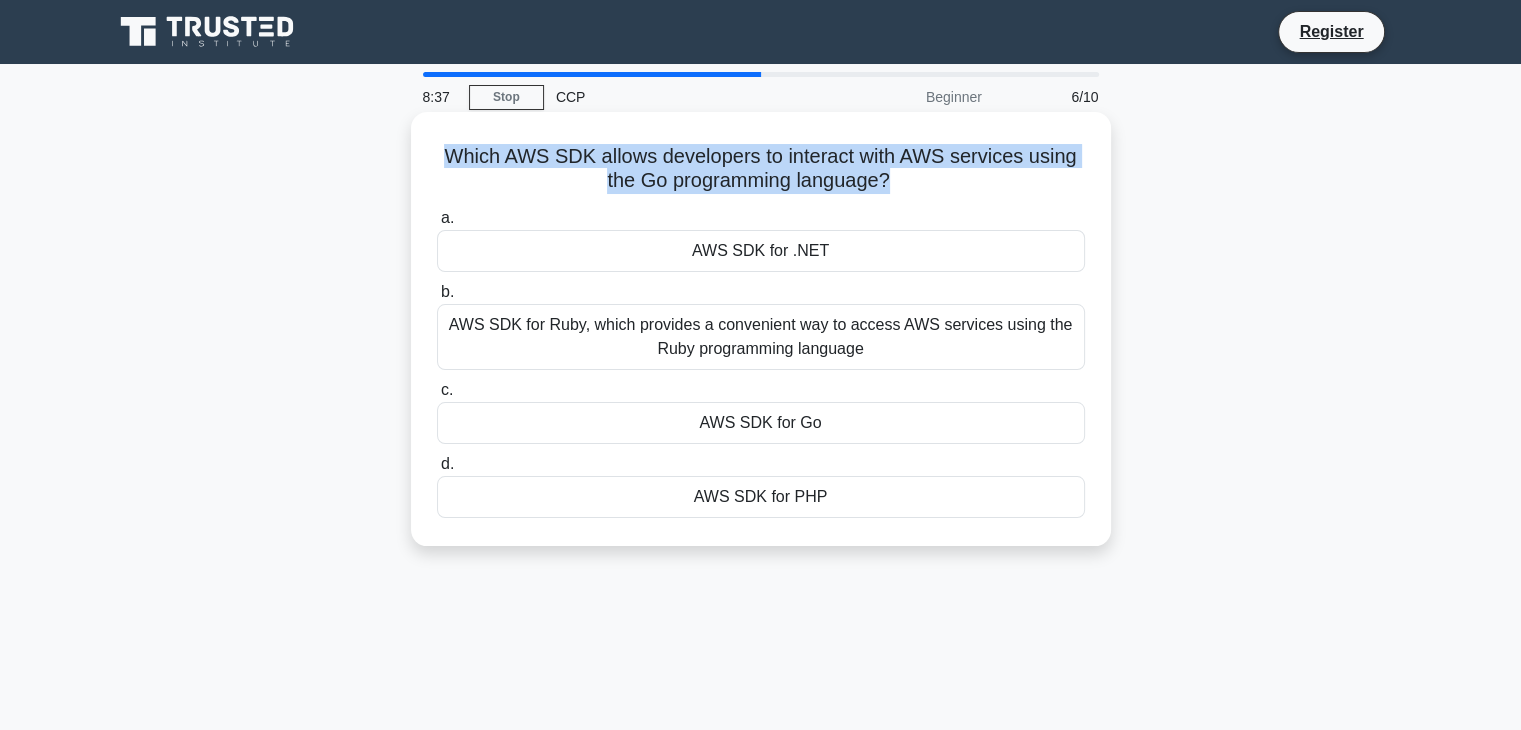 click on "Which AWS SDK allows developers to interact with AWS services using the Go programming language?
.spinner_0XTQ{transform-origin:center;animation:spinner_y6GP .75s linear infinite}@keyframes spinner_y6GP{100%{transform:rotate(360deg)}}" at bounding box center [761, 169] 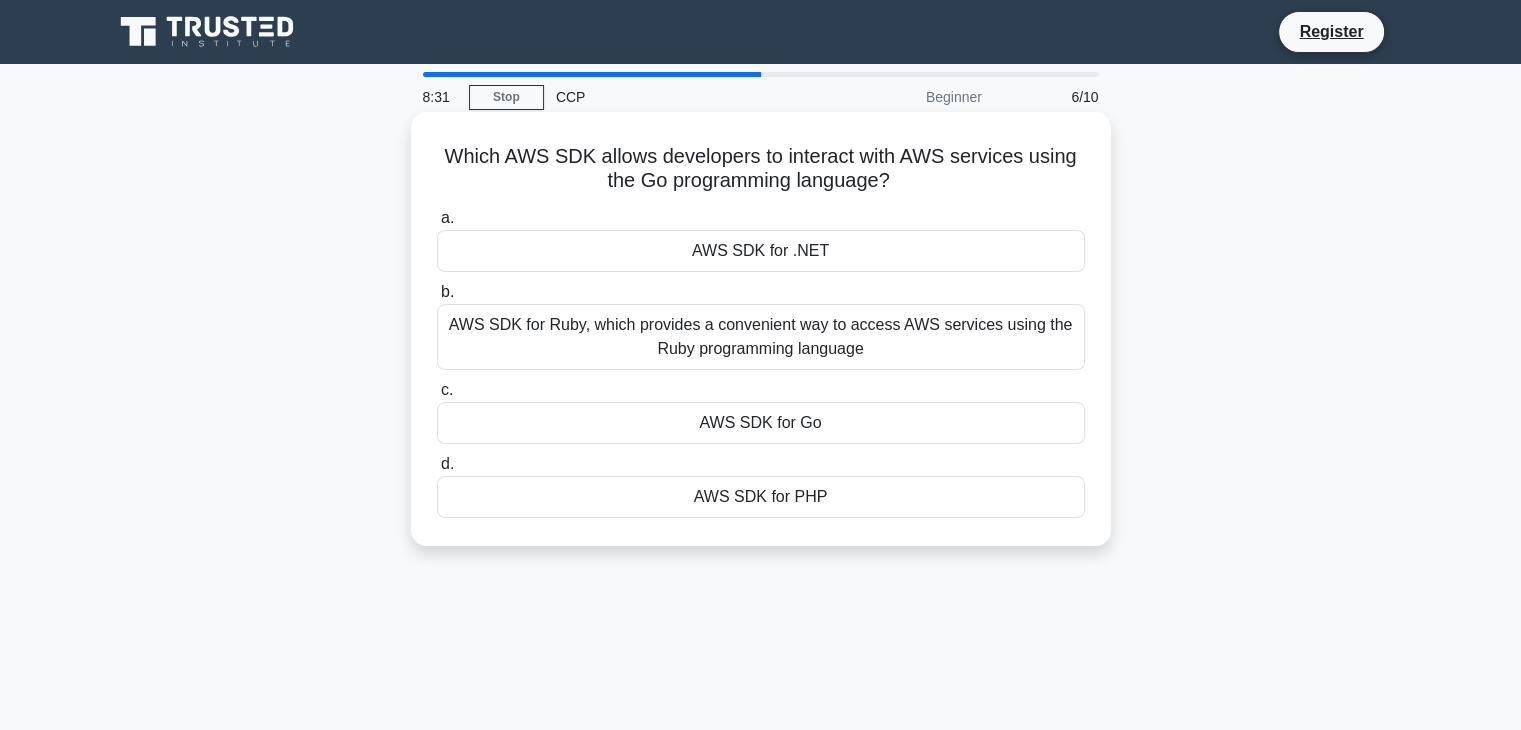 click on "AWS SDK for PHP" at bounding box center (761, 497) 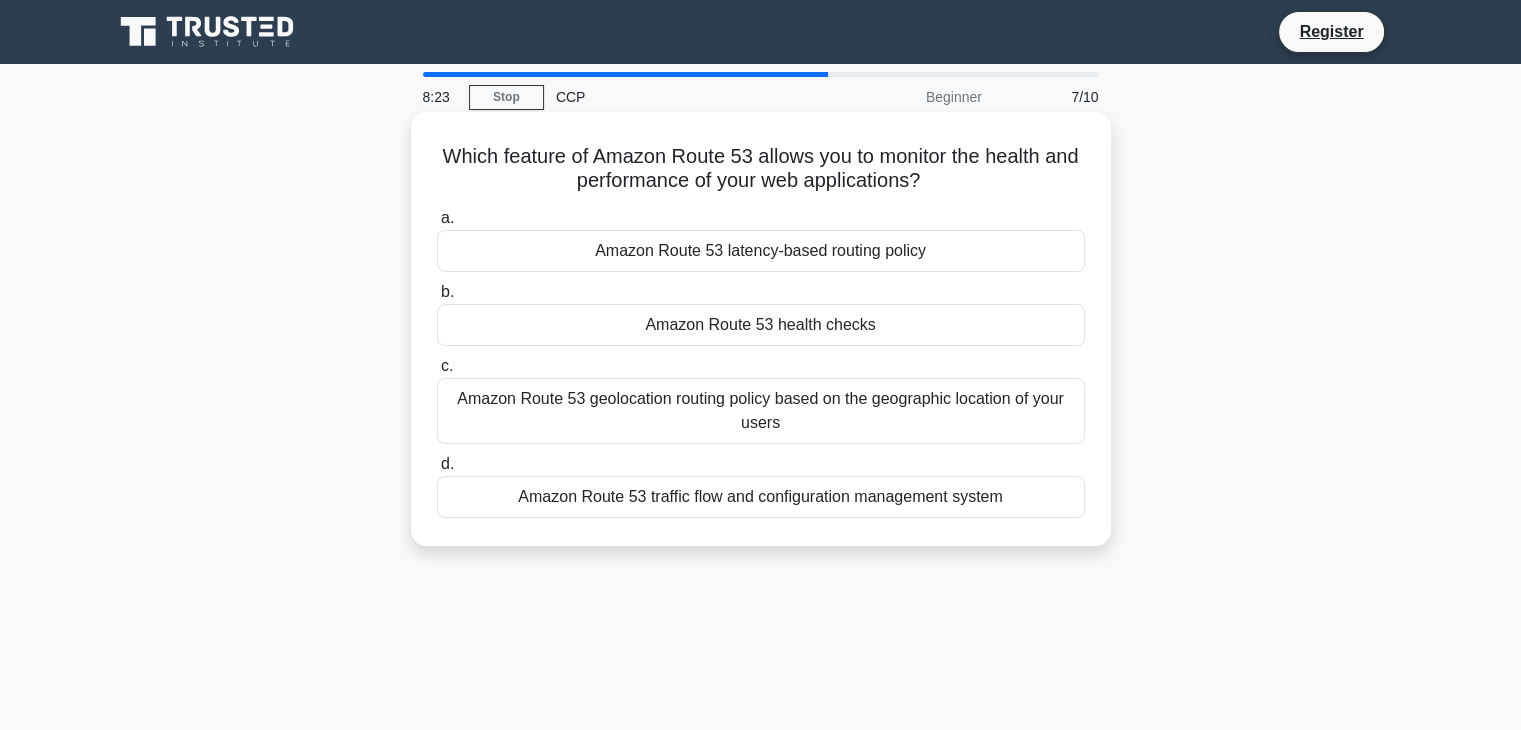 click on "Amazon Route 53 latency-based routing policy" at bounding box center (761, 251) 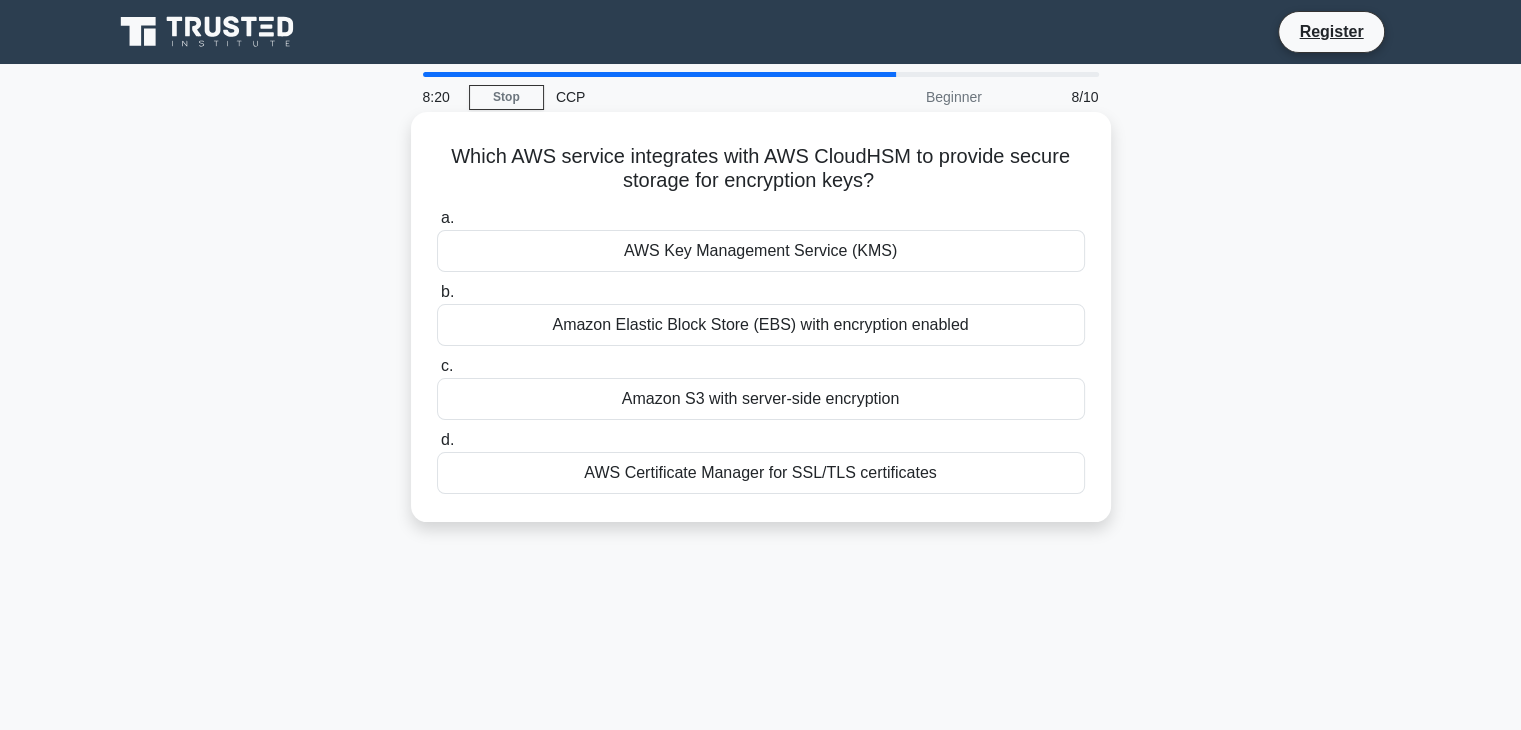 click on "Which AWS service integrates with AWS CloudHSM to provide secure storage for encryption keys?
.spinner_0XTQ{transform-origin:center;animation:spinner_y6GP .75s linear infinite}@keyframes spinner_y6GP{100%{transform:rotate(360deg)}}" at bounding box center (761, 169) 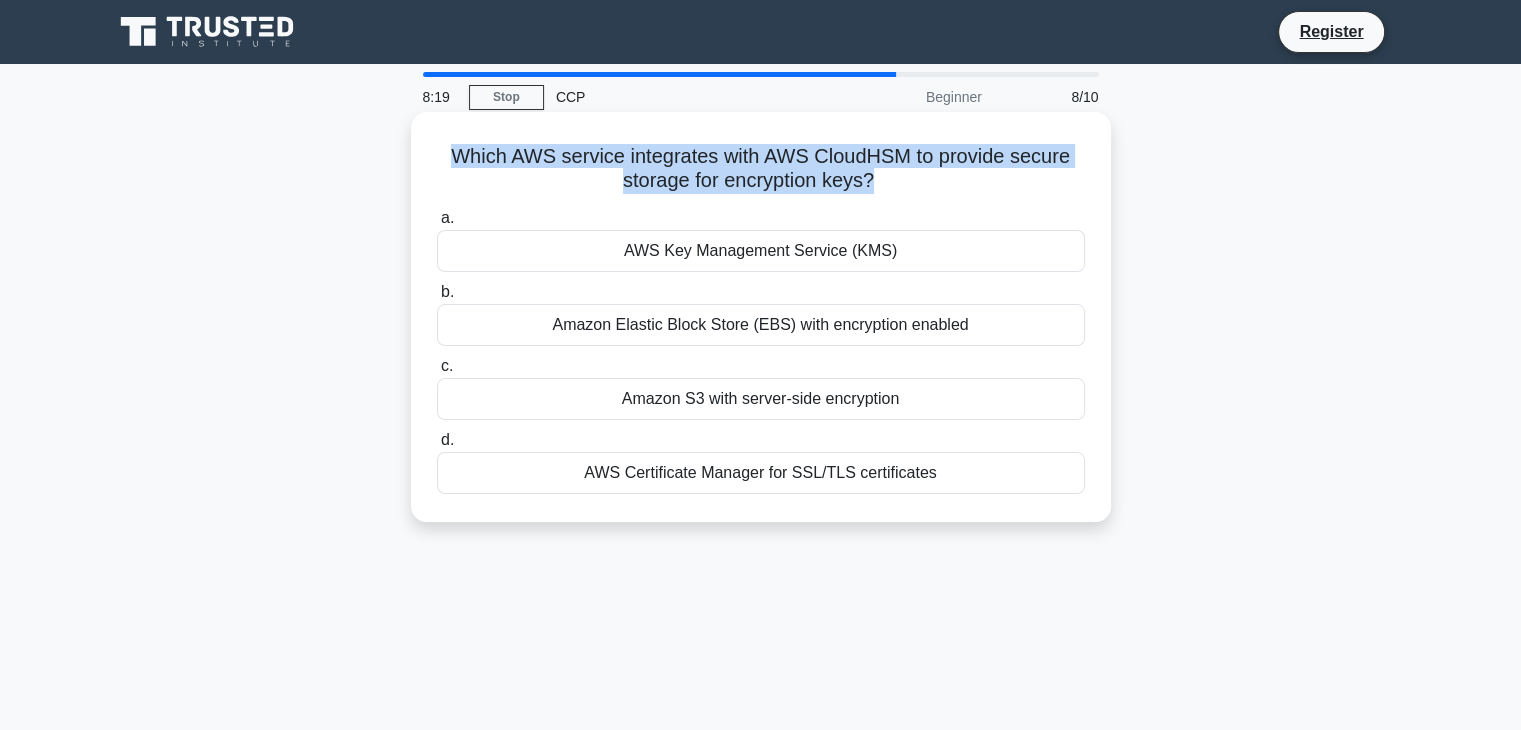 click on "Which AWS service integrates with AWS CloudHSM to provide secure storage for encryption keys?
.spinner_0XTQ{transform-origin:center;animation:spinner_y6GP .75s linear infinite}@keyframes spinner_y6GP{100%{transform:rotate(360deg)}}" at bounding box center [761, 169] 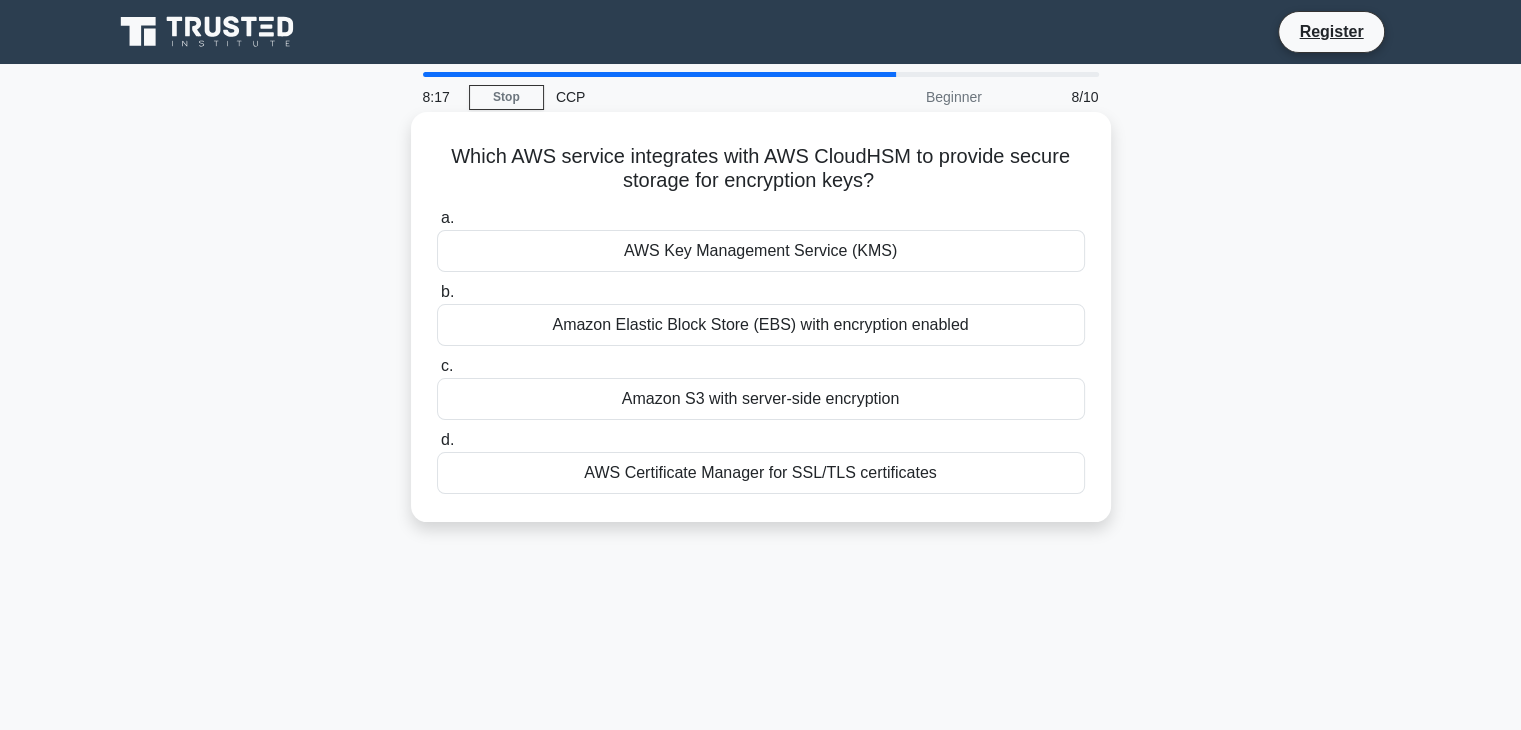 click on "a.
AWS Key Management Service (KMS)" at bounding box center [761, 239] 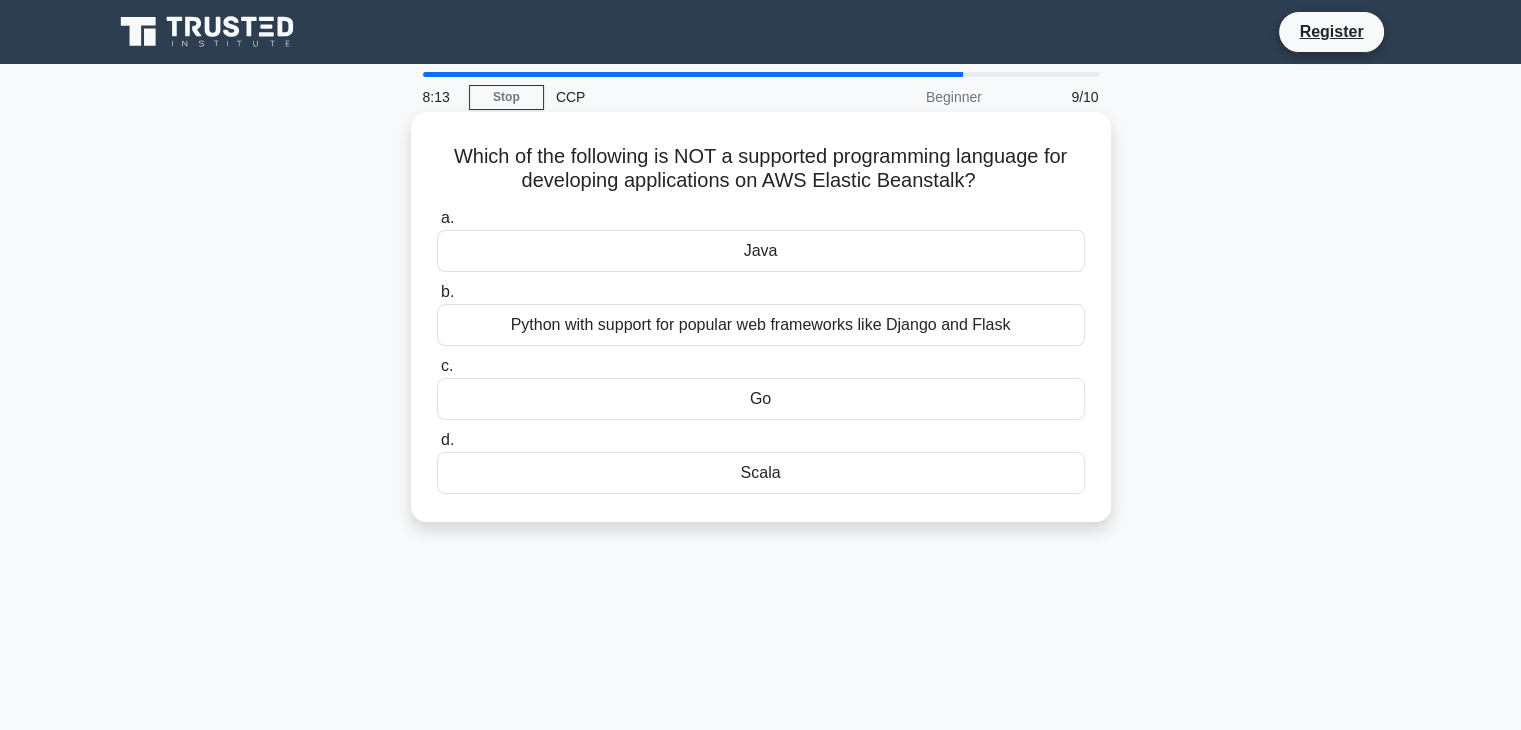 click on "Go" at bounding box center (761, 399) 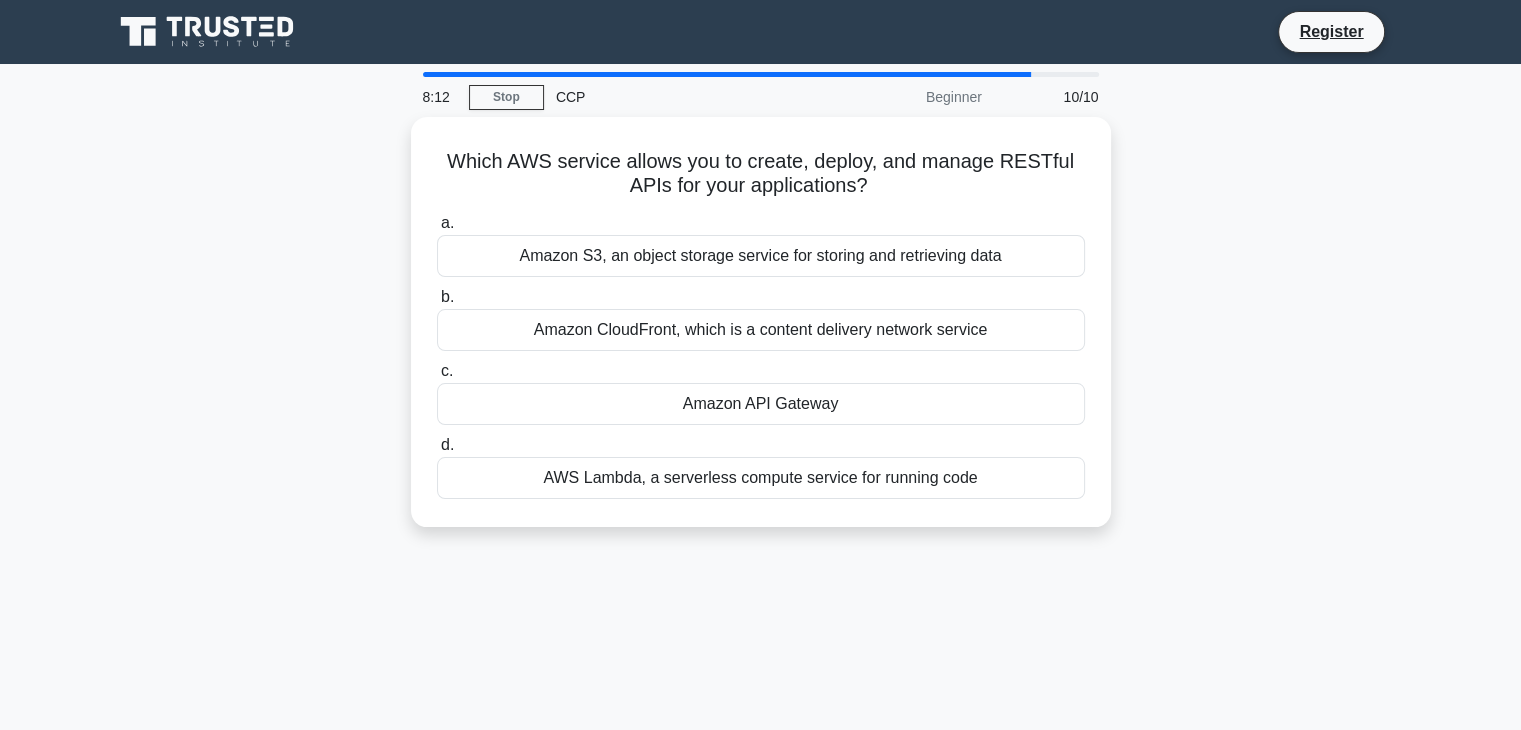 click on "Amazon API Gateway" at bounding box center [761, 404] 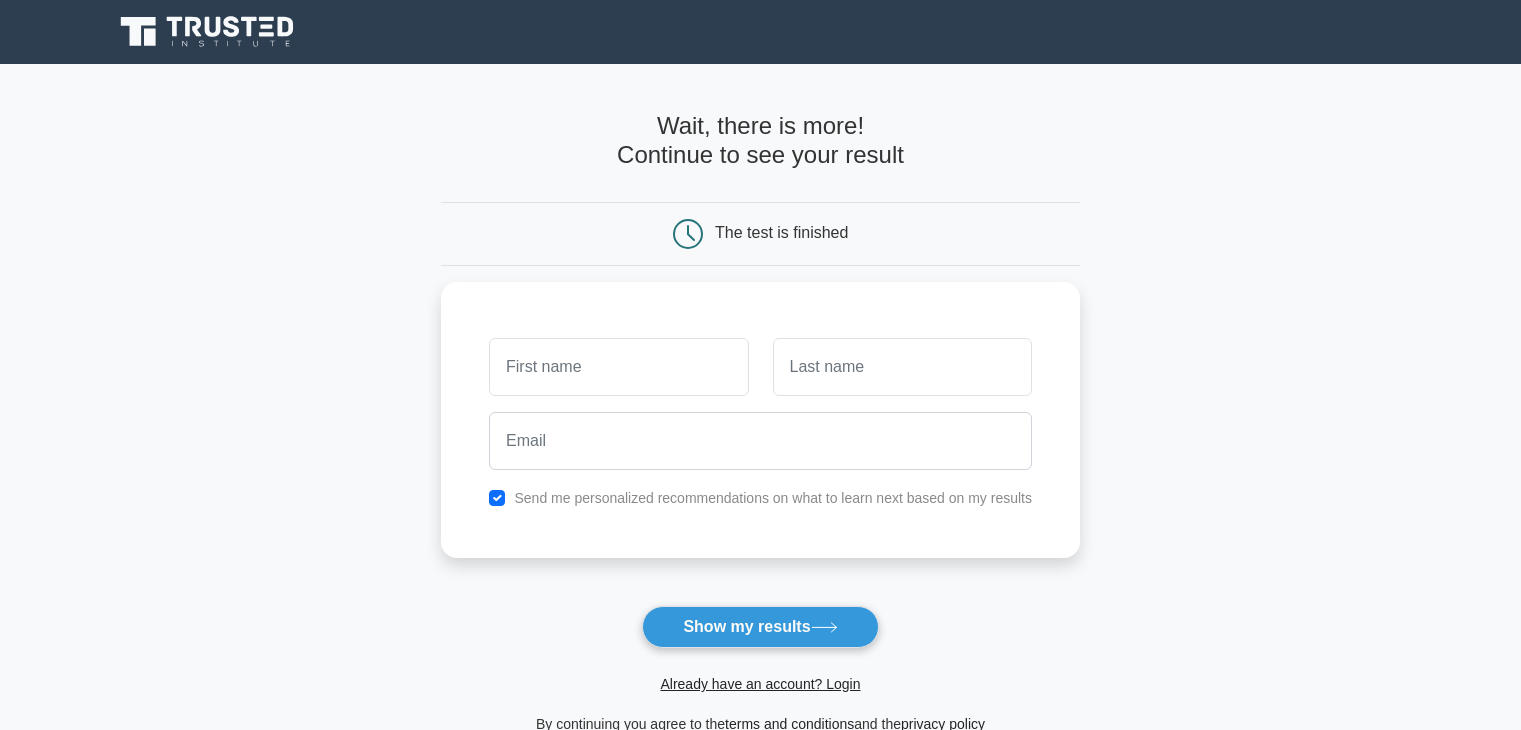 scroll, scrollTop: 0, scrollLeft: 0, axis: both 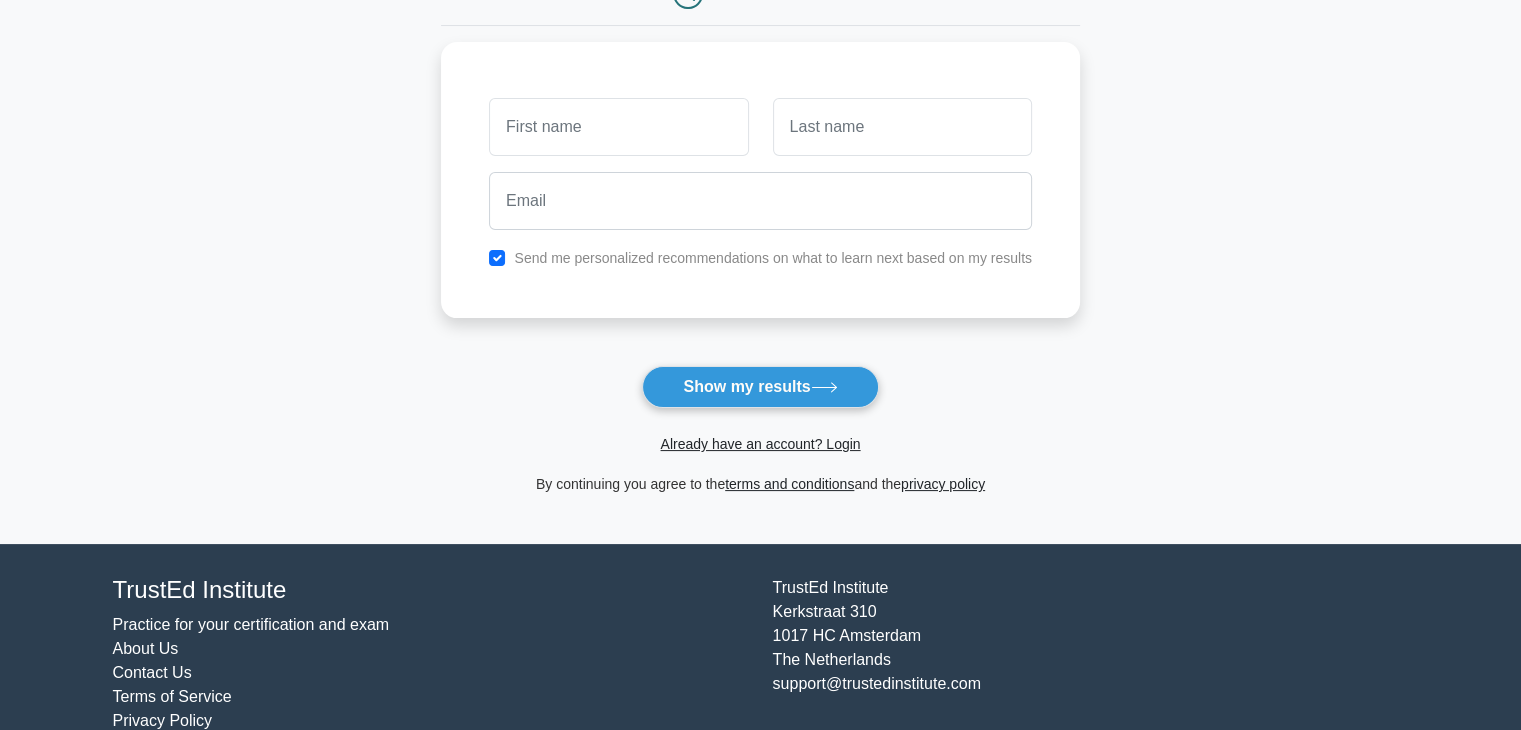 click on "Show my results" at bounding box center [760, 387] 